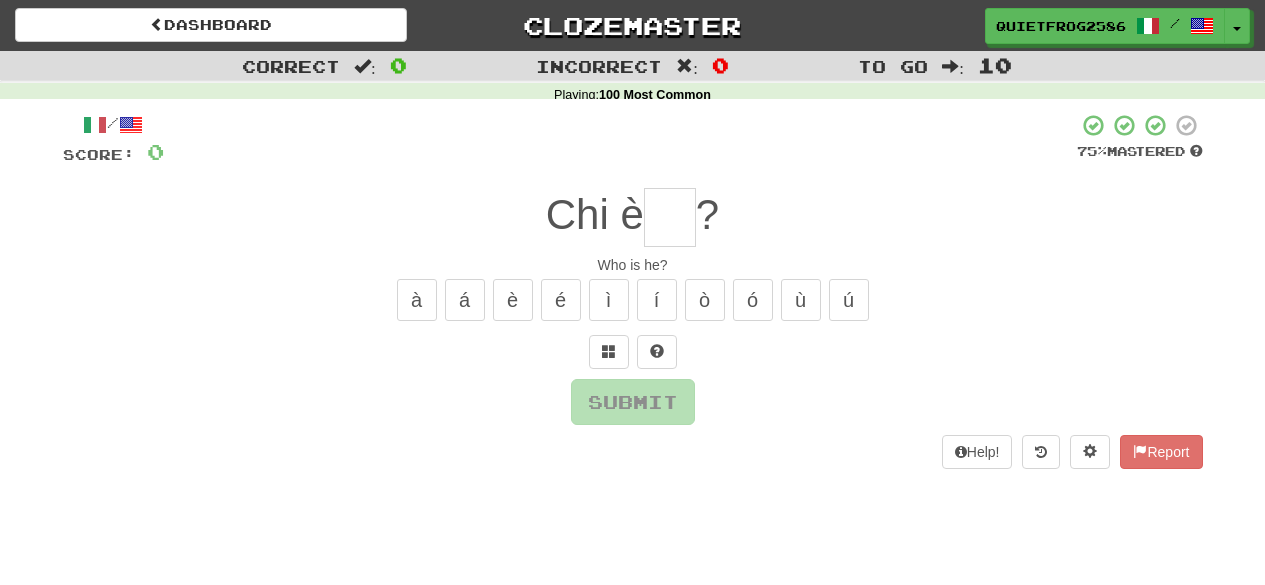 scroll, scrollTop: 0, scrollLeft: 0, axis: both 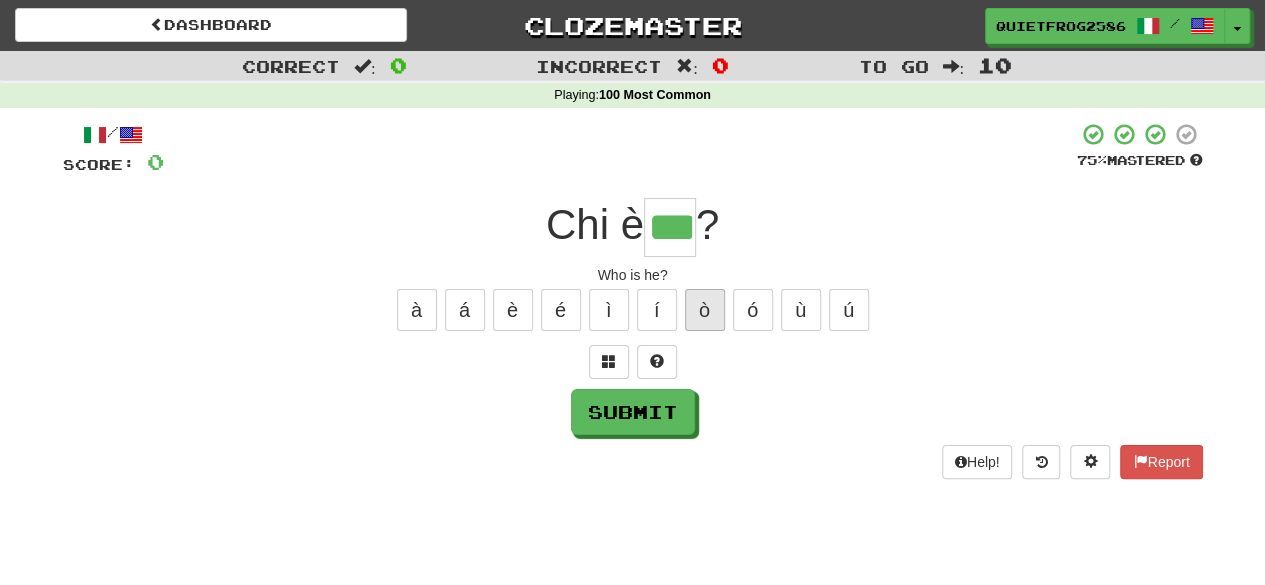 type on "***" 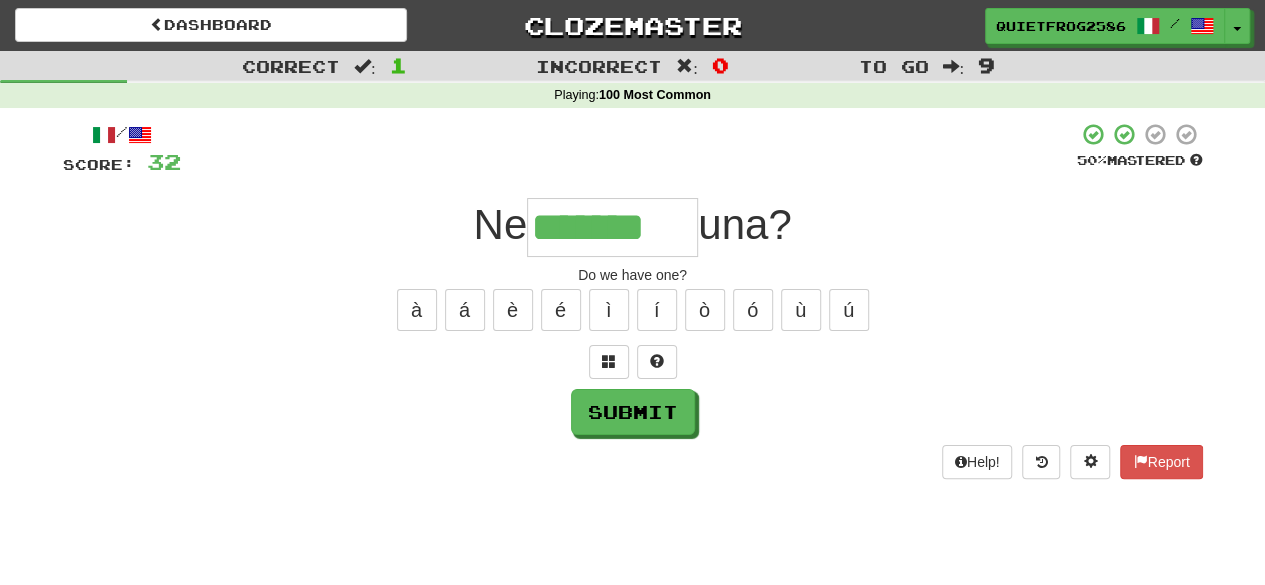 type on "*******" 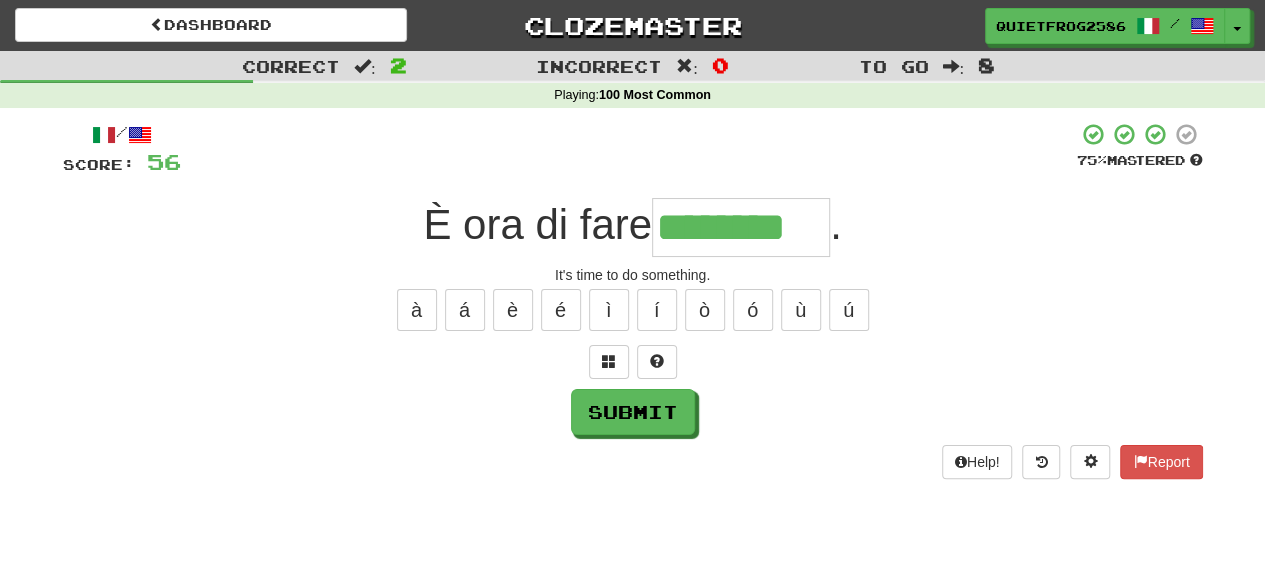 type on "********" 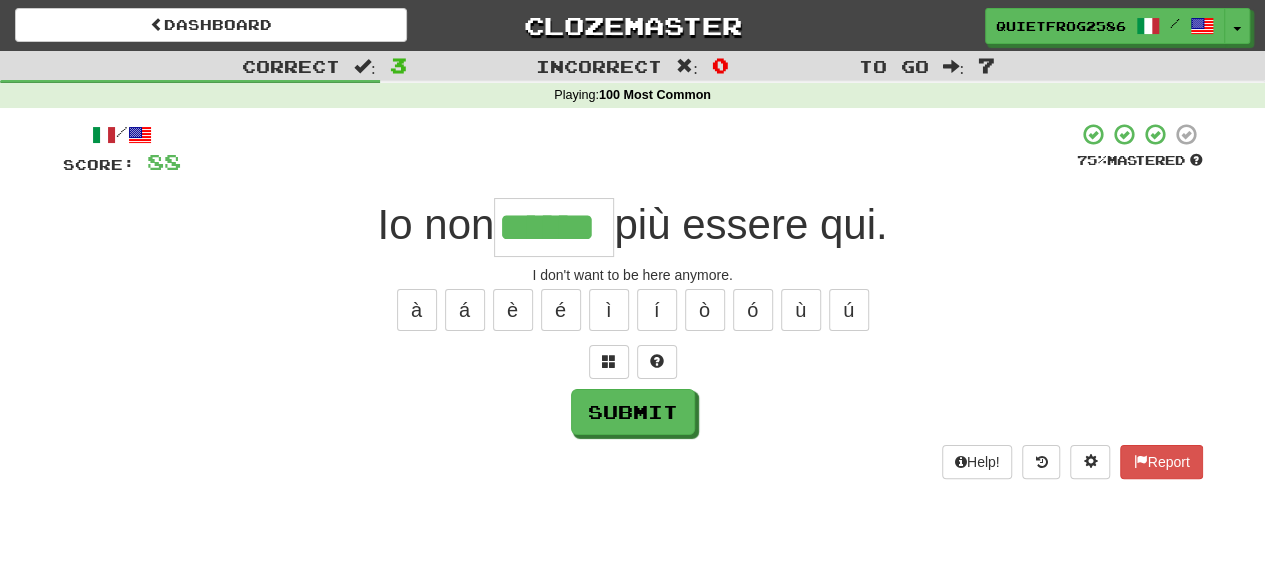 type on "******" 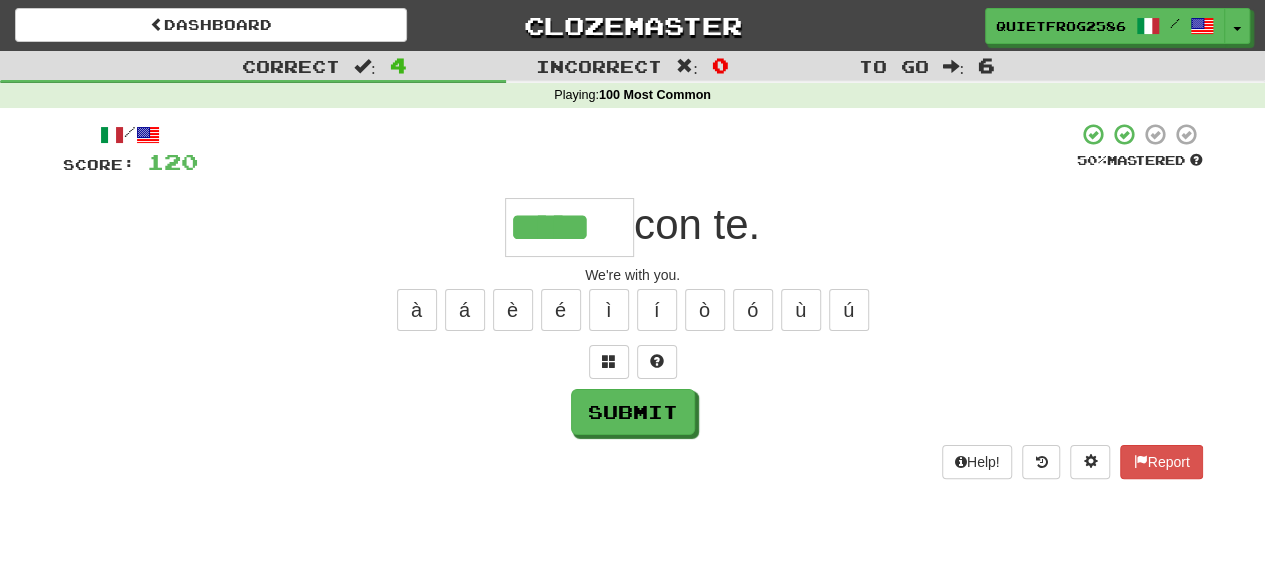 type on "*****" 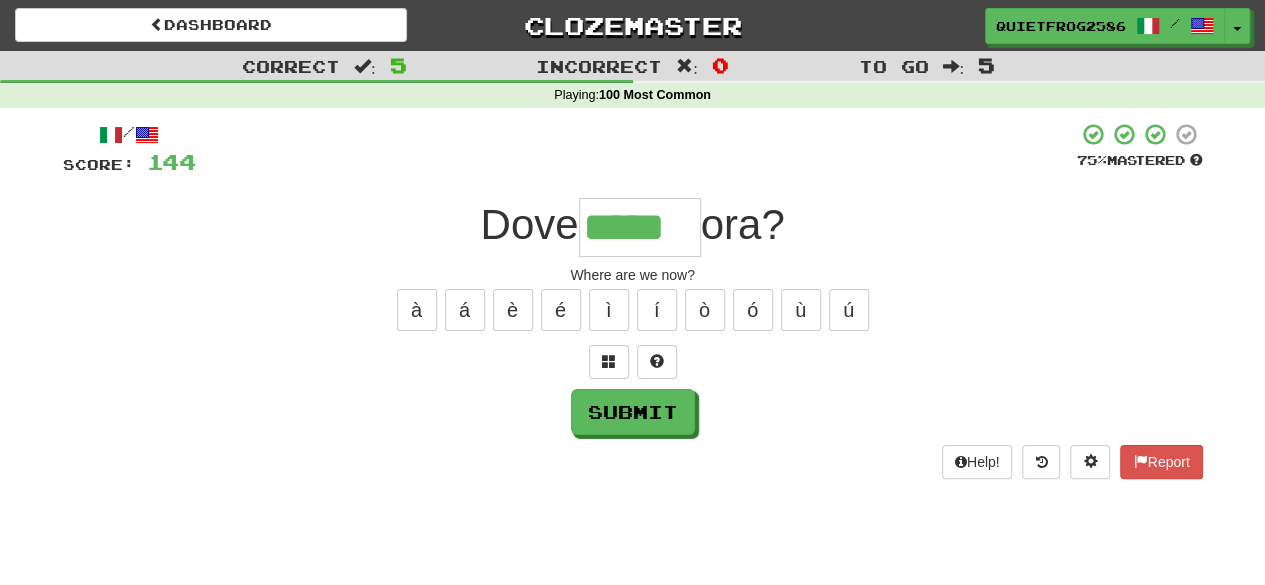 type on "*****" 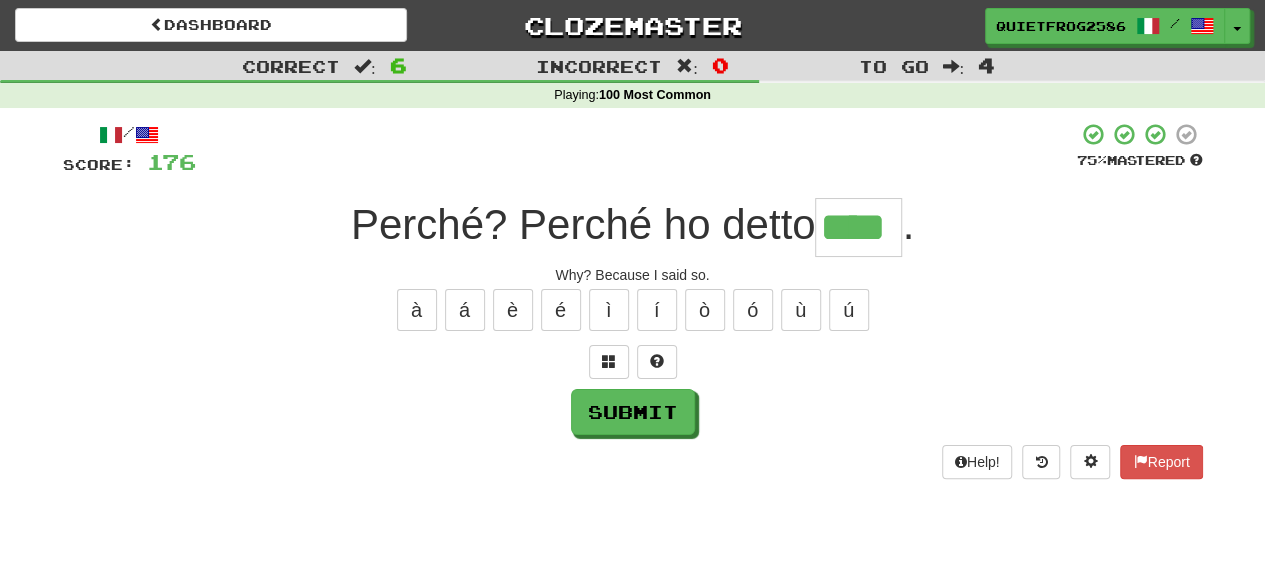 type on "****" 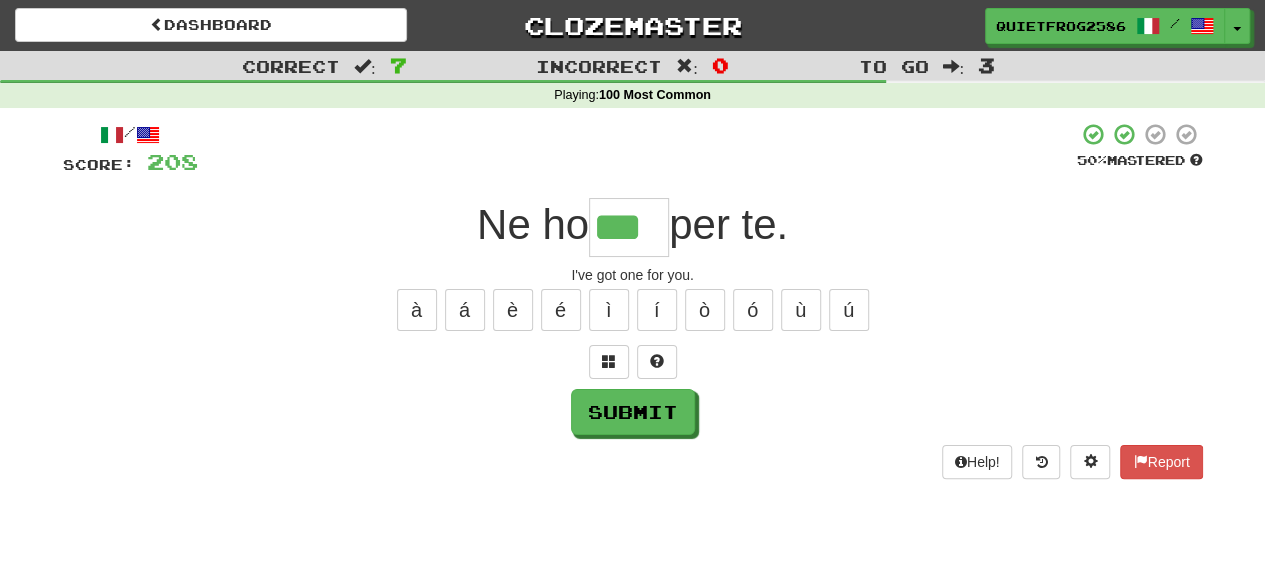 type on "***" 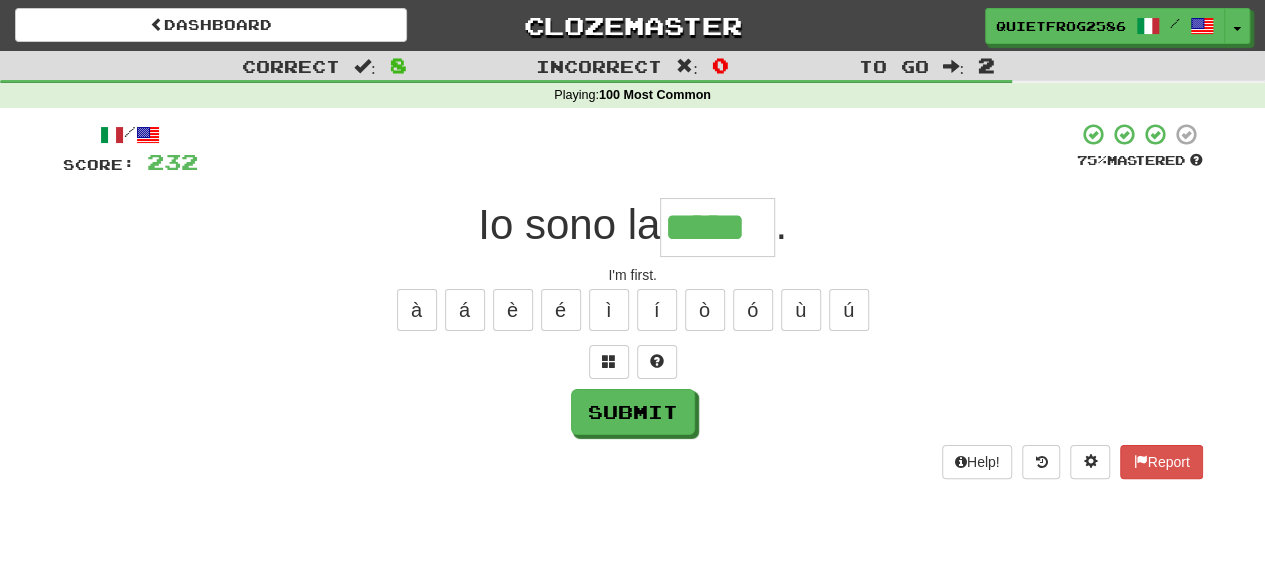 type on "*****" 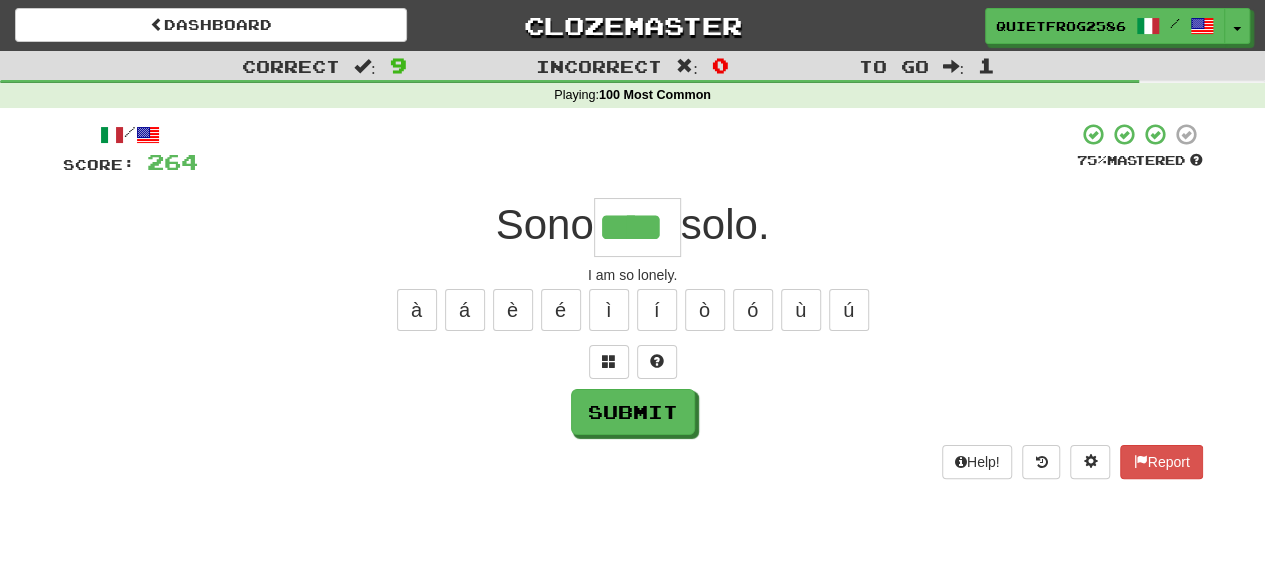 type on "****" 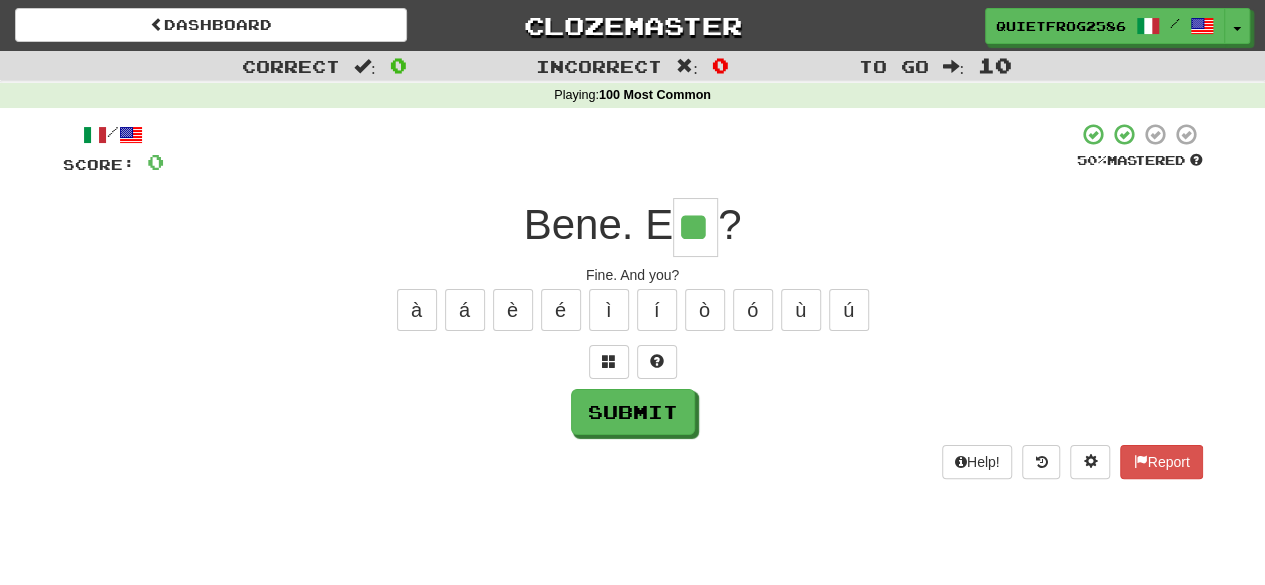 type on "**" 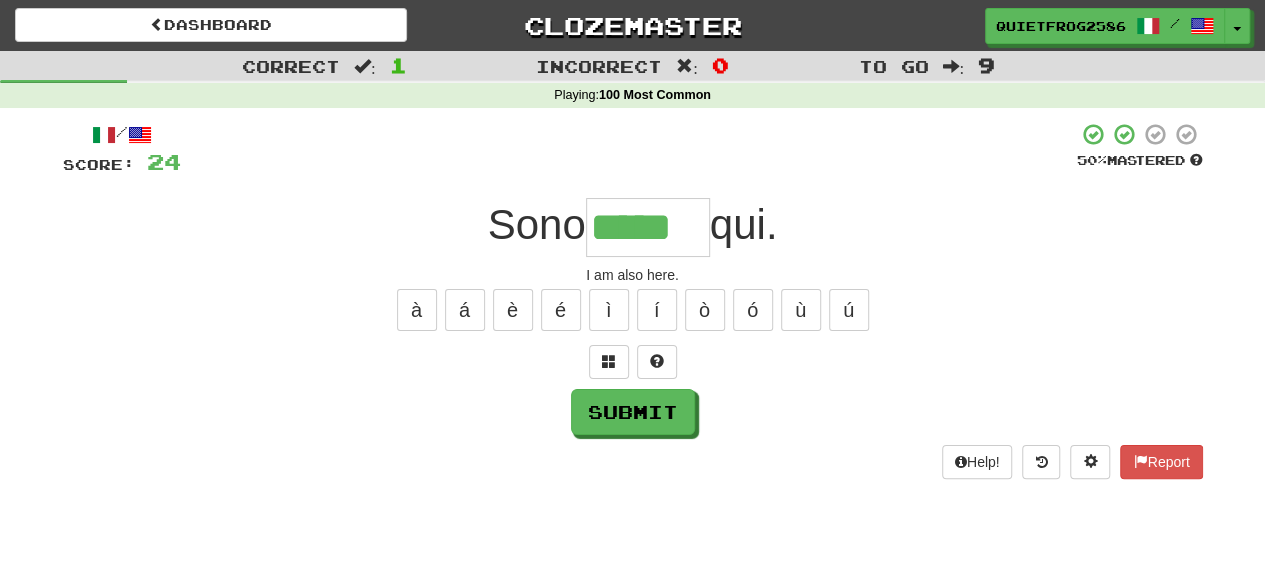 type on "*****" 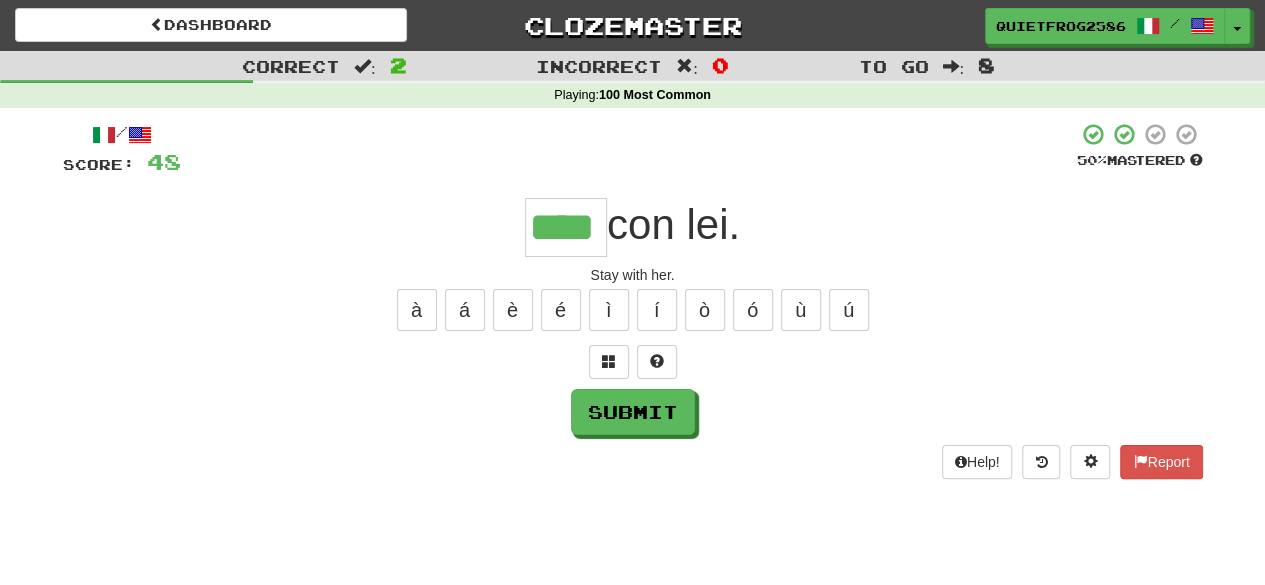type on "****" 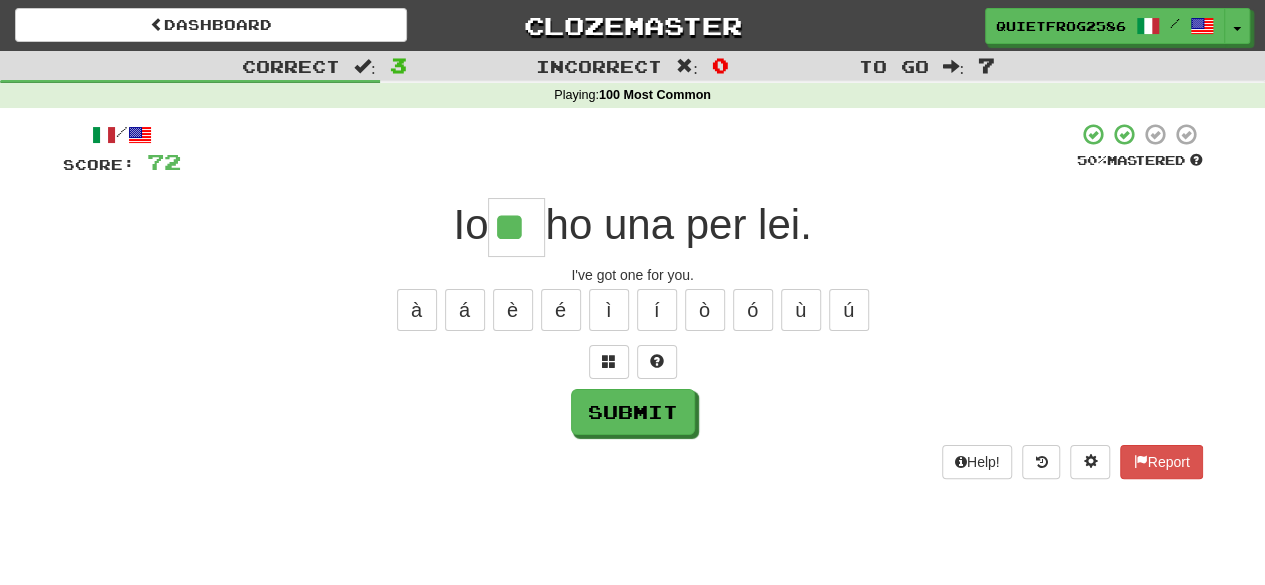 type on "**" 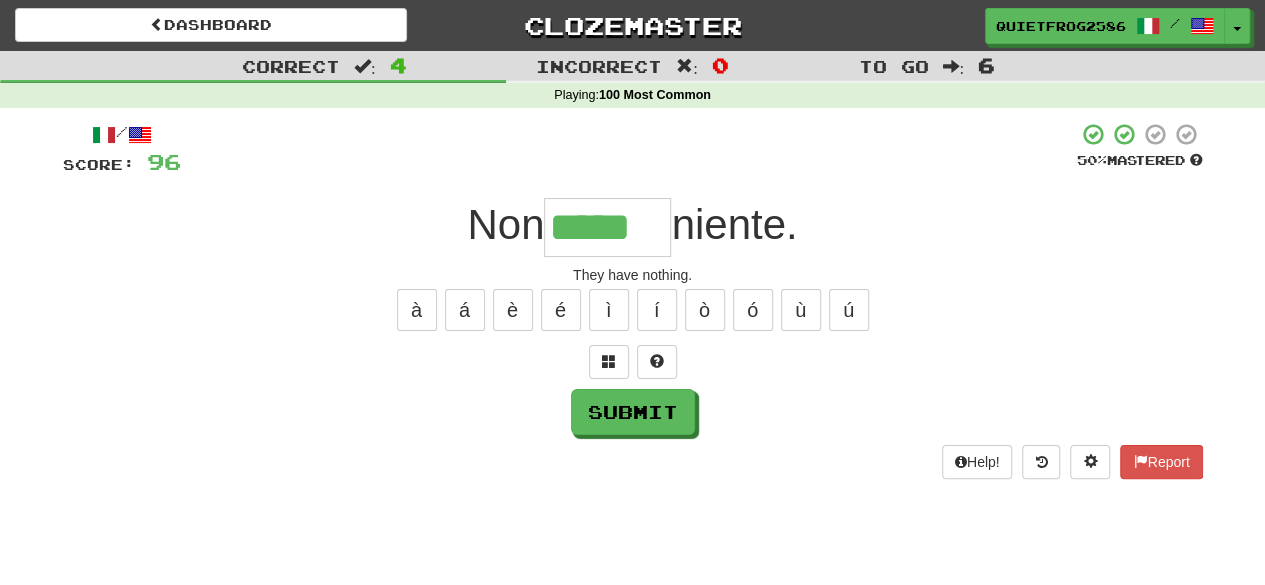 type on "*****" 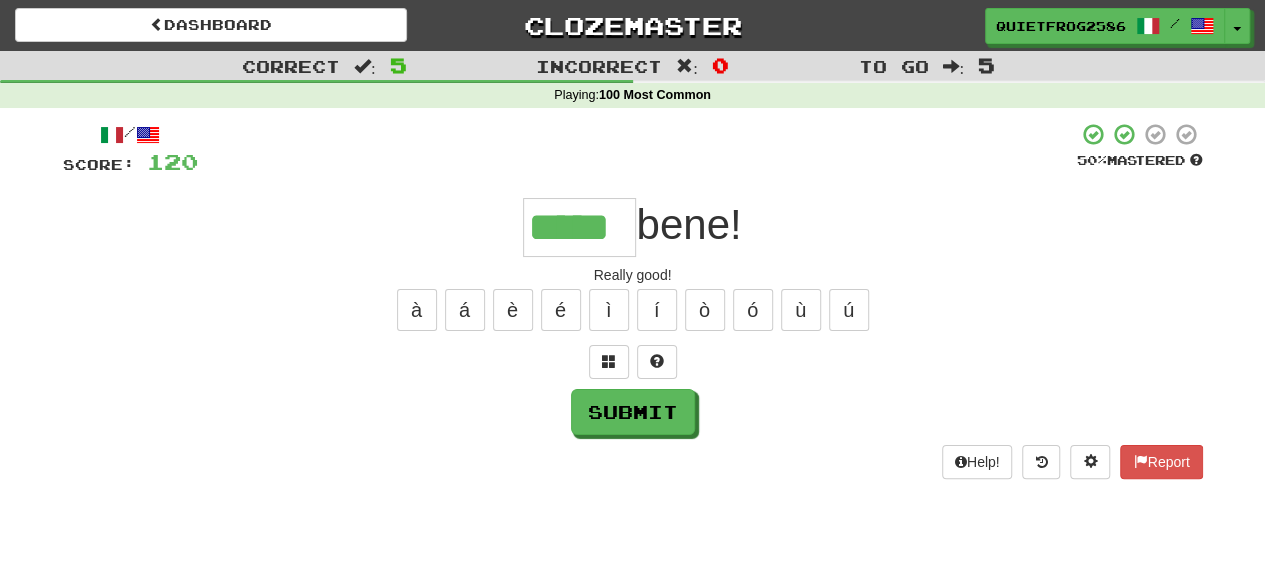 type on "*****" 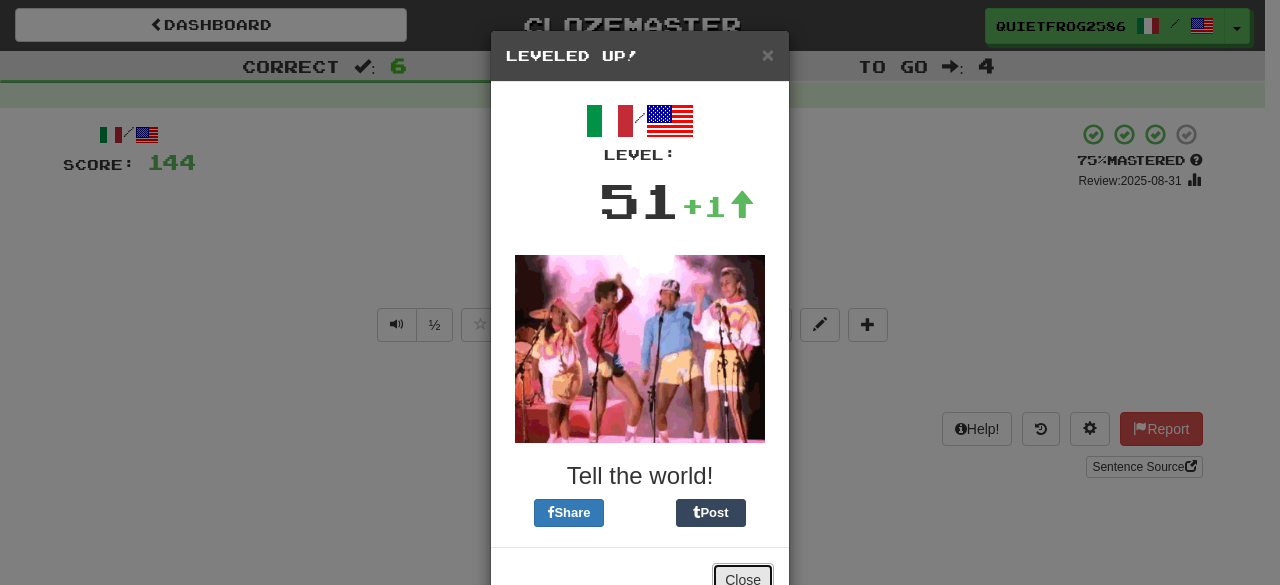 click on "Close" at bounding box center (743, 580) 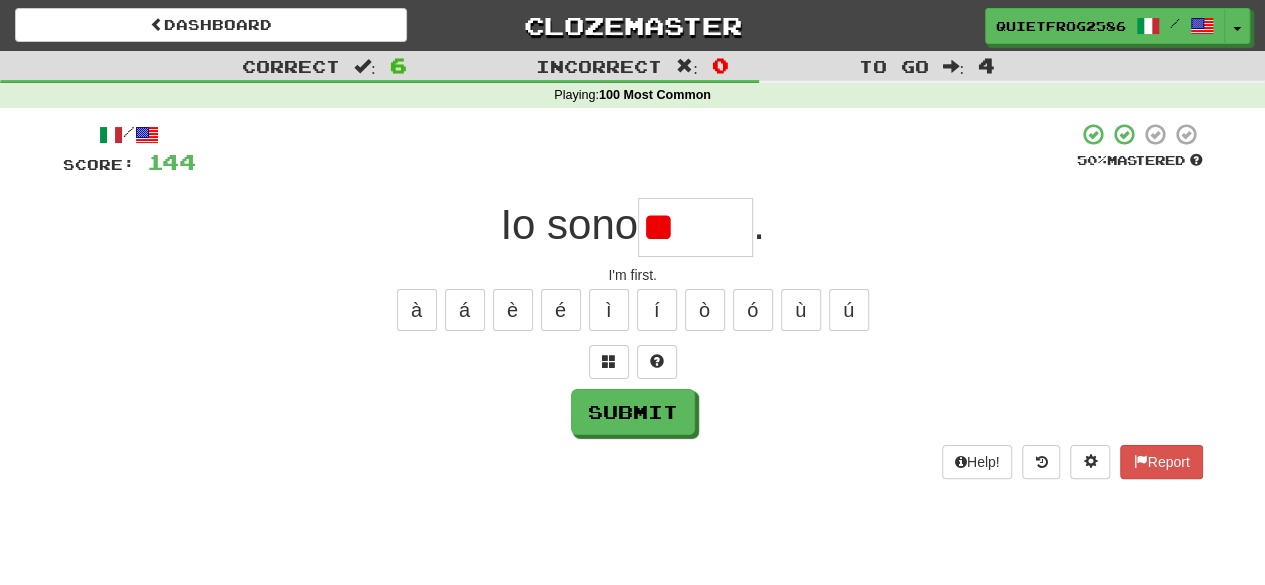 type on "*" 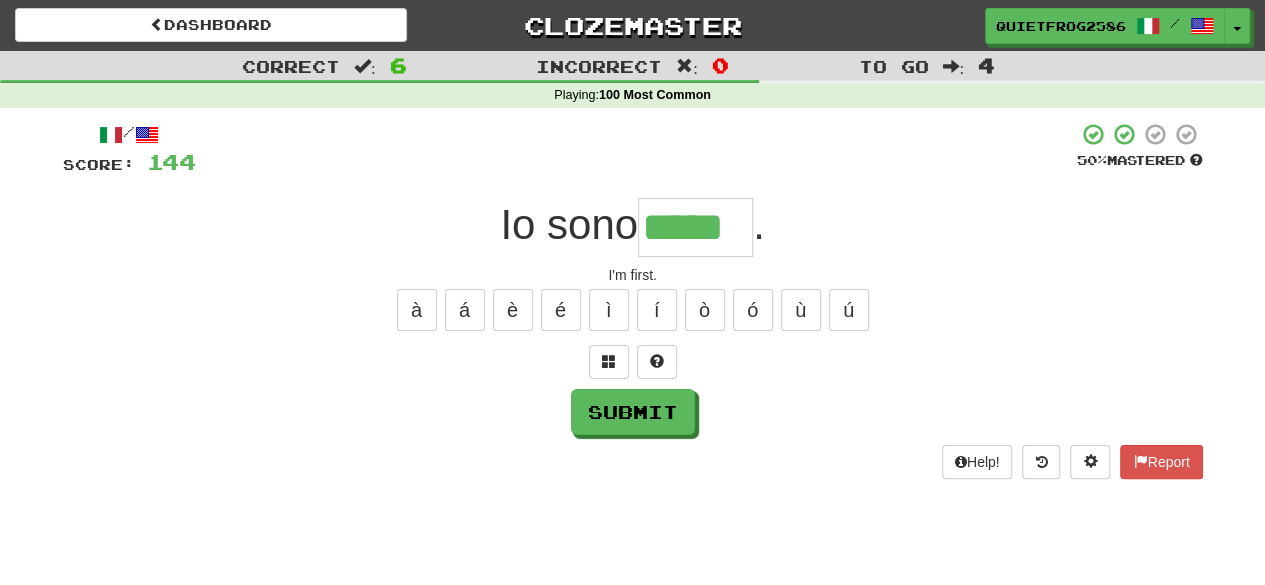 type on "*****" 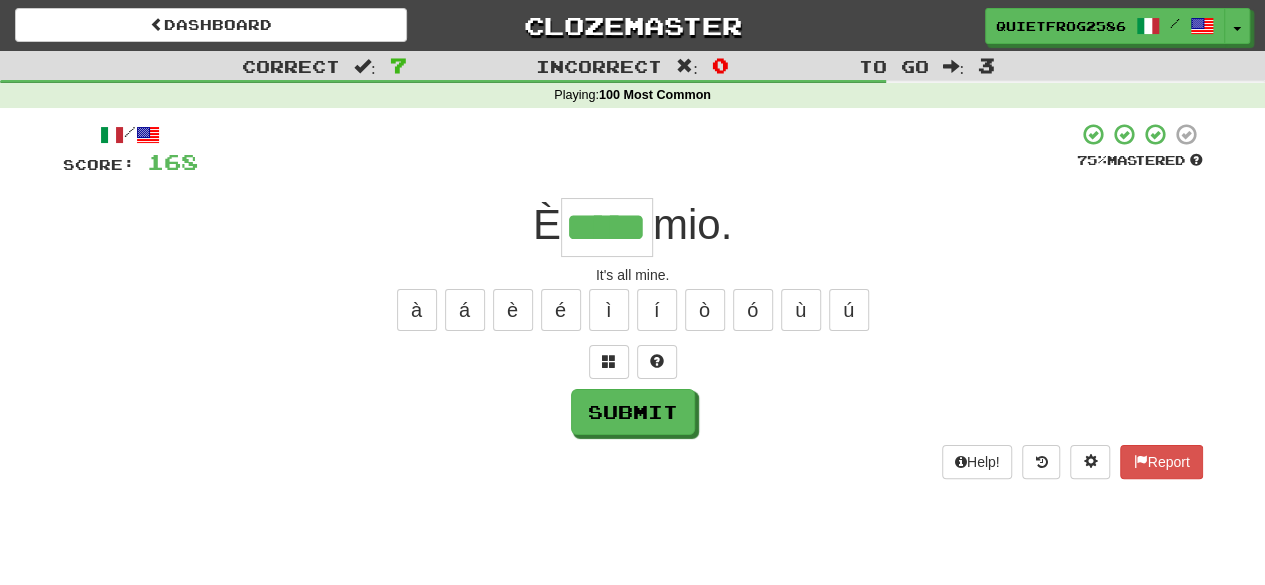 type on "*****" 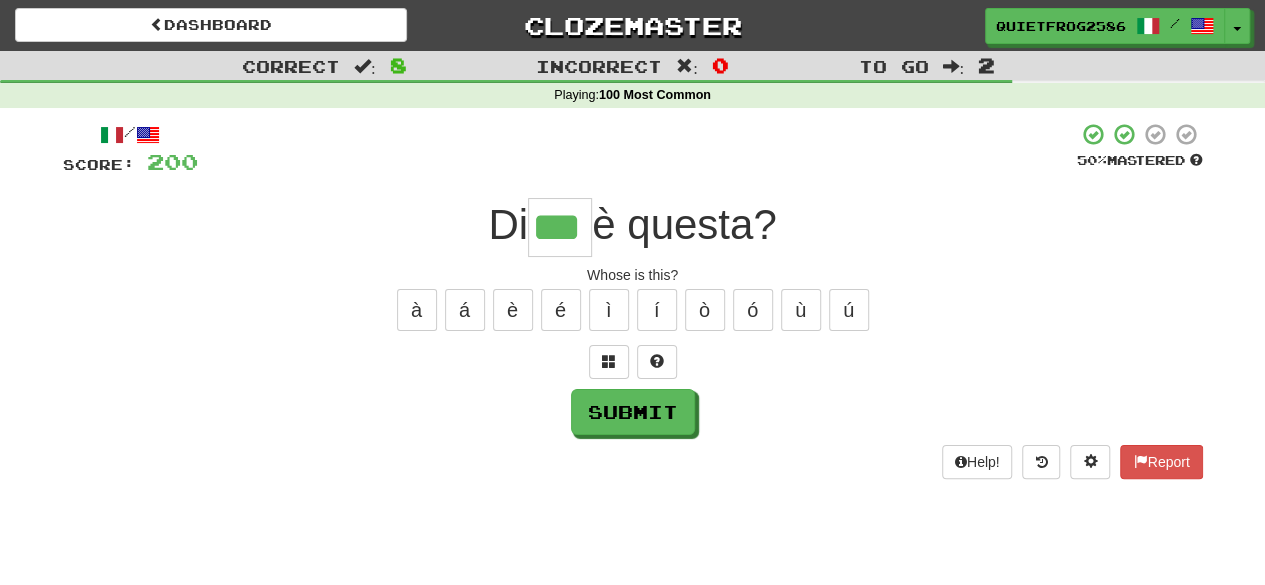 type on "***" 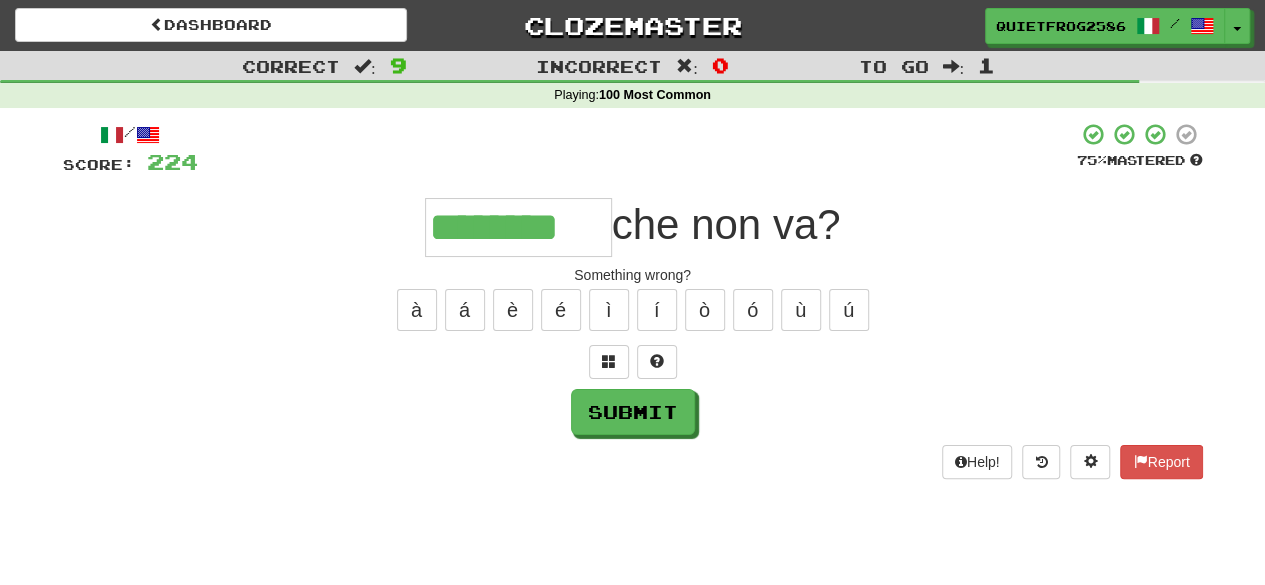 type on "********" 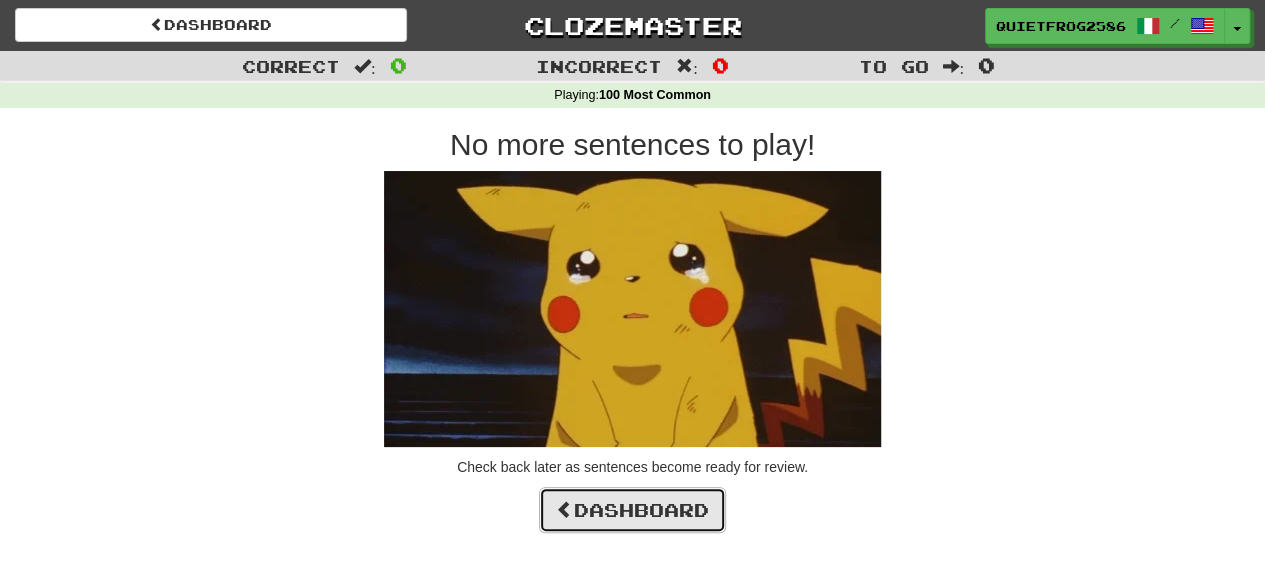 click on "Dashboard" at bounding box center (632, 510) 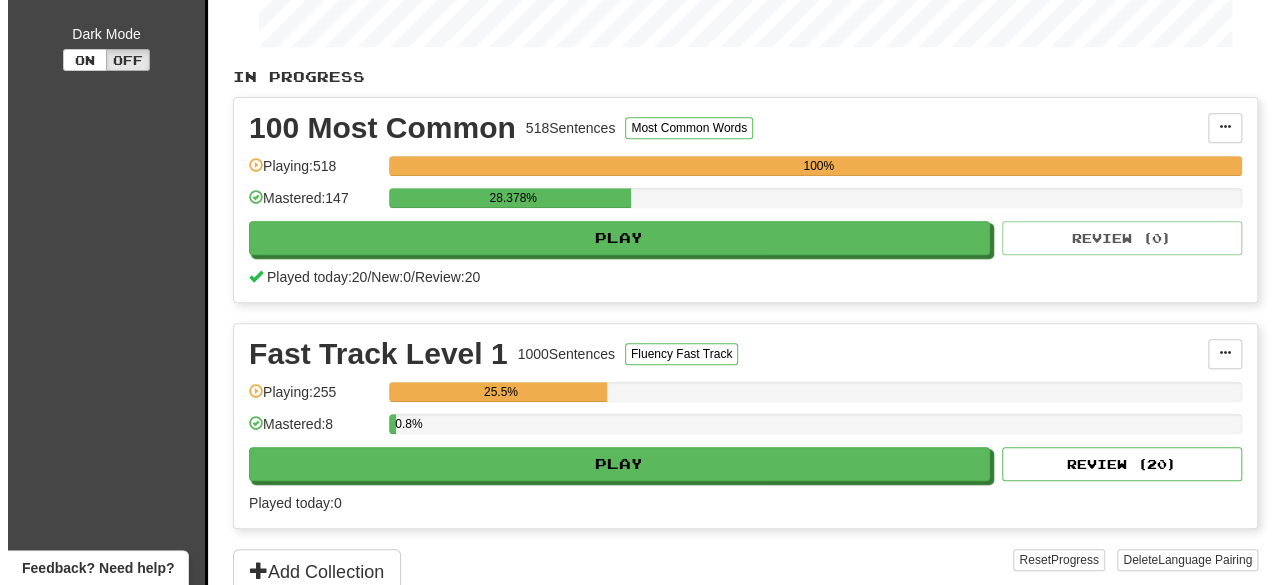 scroll, scrollTop: 365, scrollLeft: 0, axis: vertical 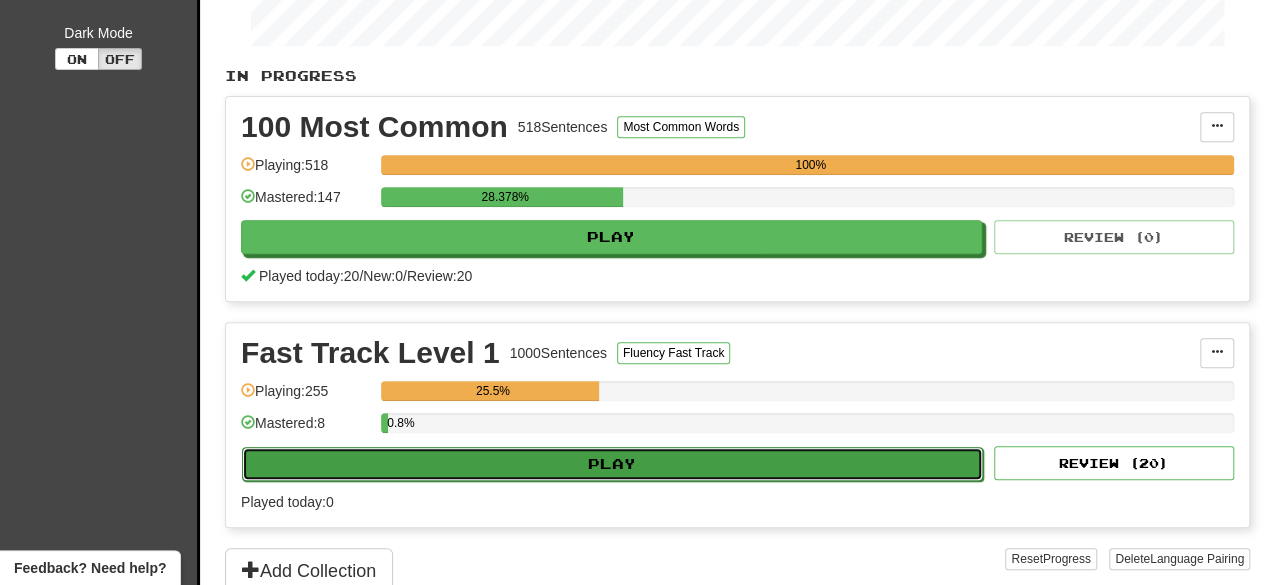 click on "Play" at bounding box center [612, 464] 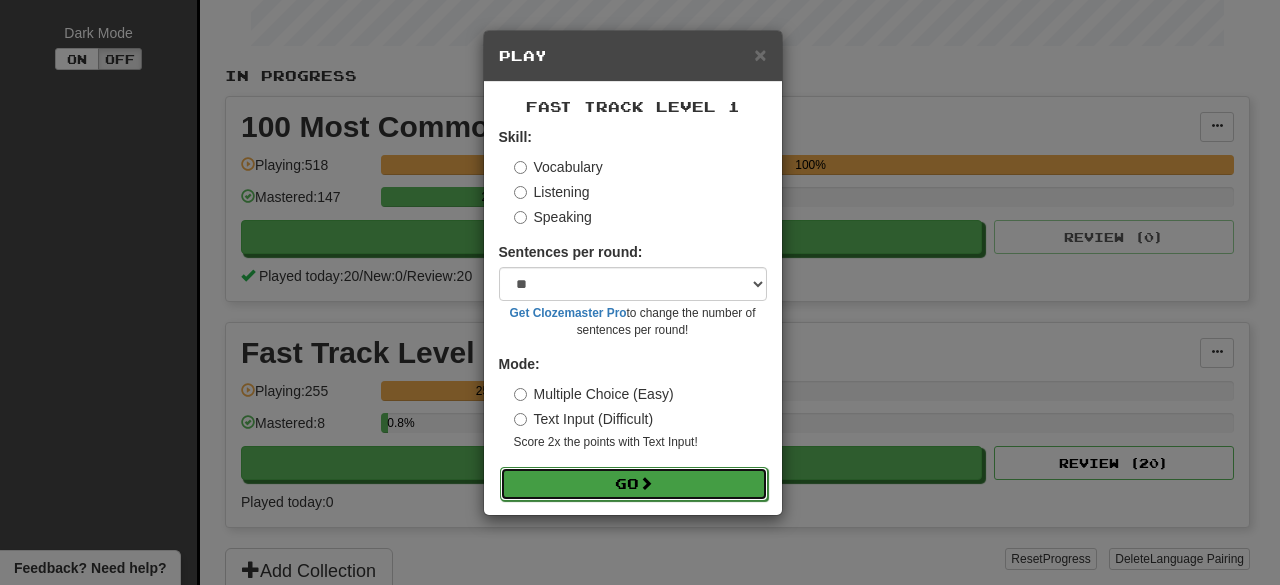 click at bounding box center [646, 483] 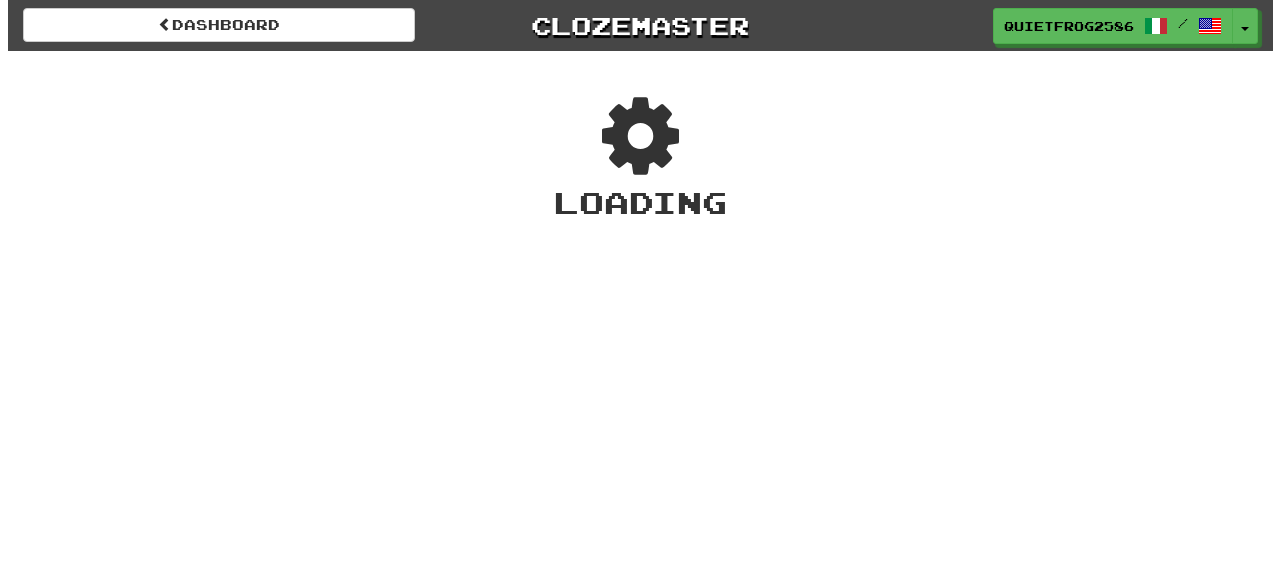 scroll, scrollTop: 0, scrollLeft: 0, axis: both 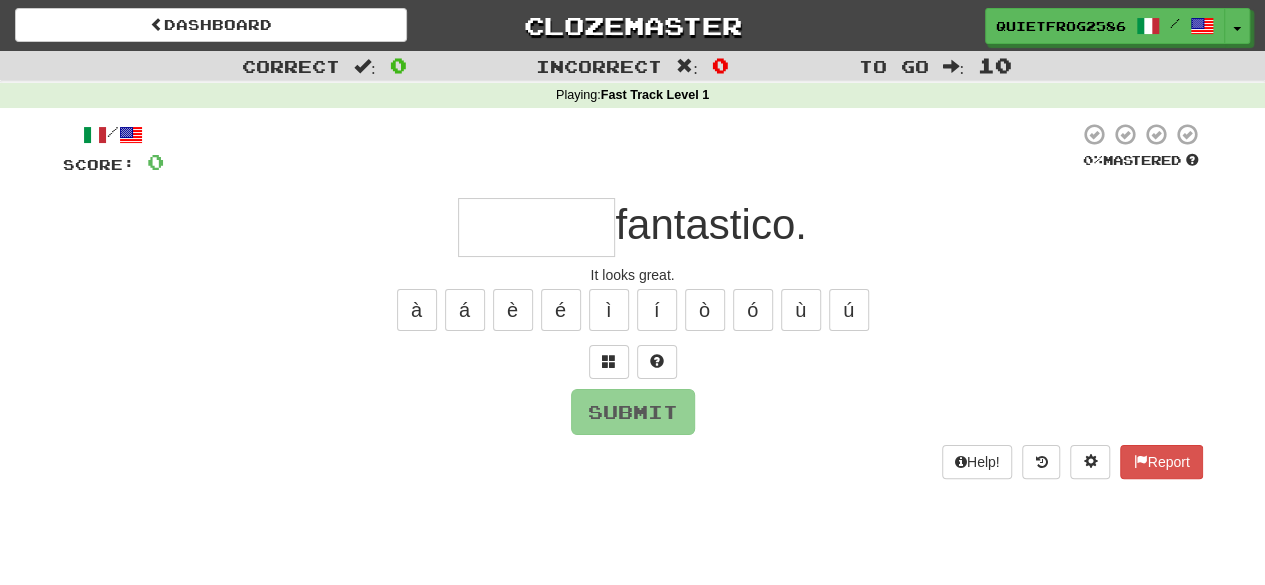 type on "*" 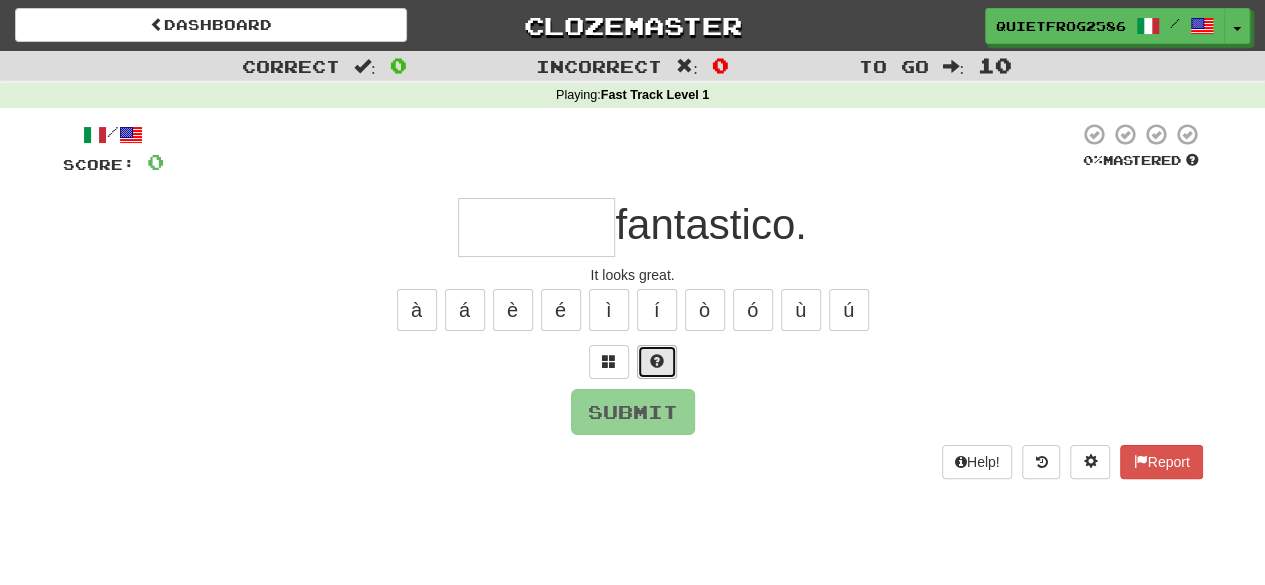 click at bounding box center (657, 362) 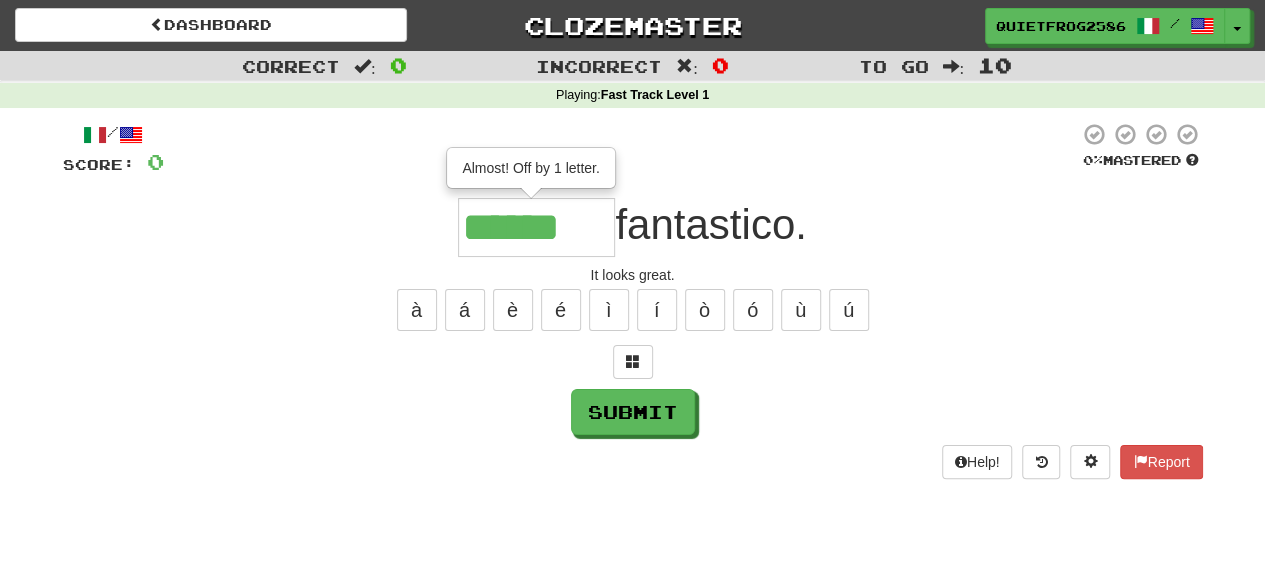 type on "******" 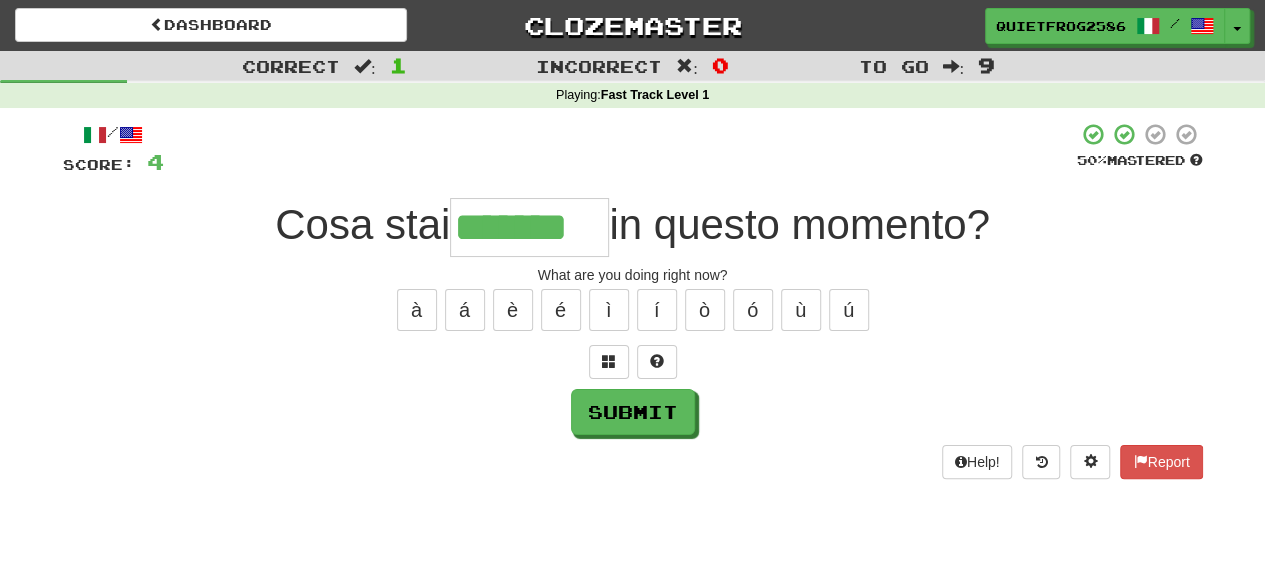 type on "*******" 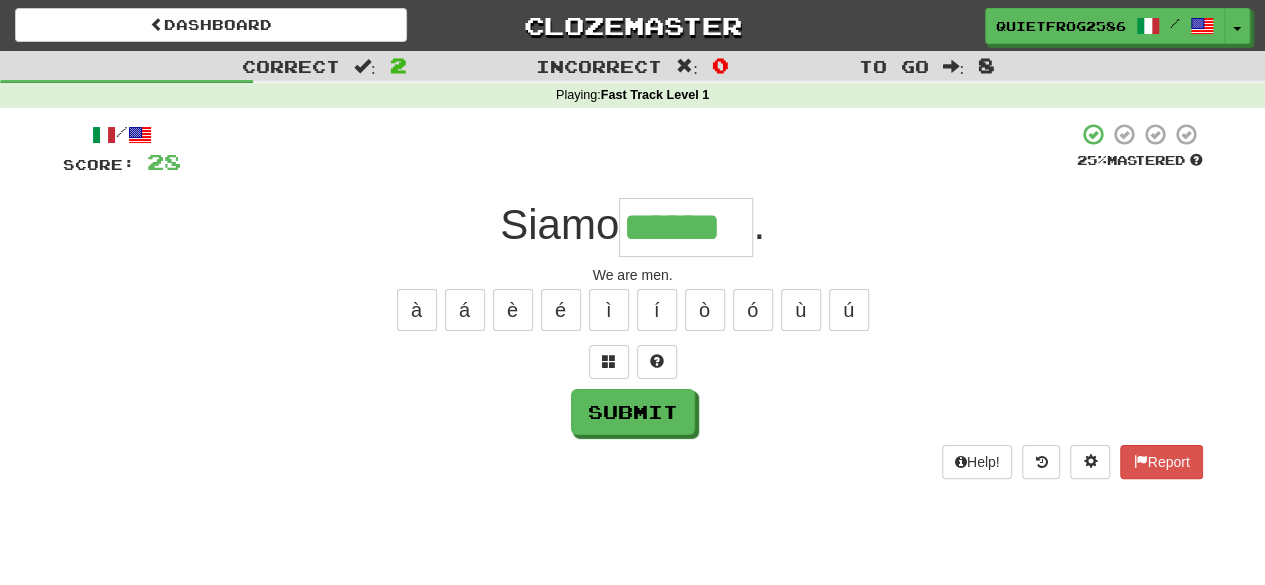 type on "******" 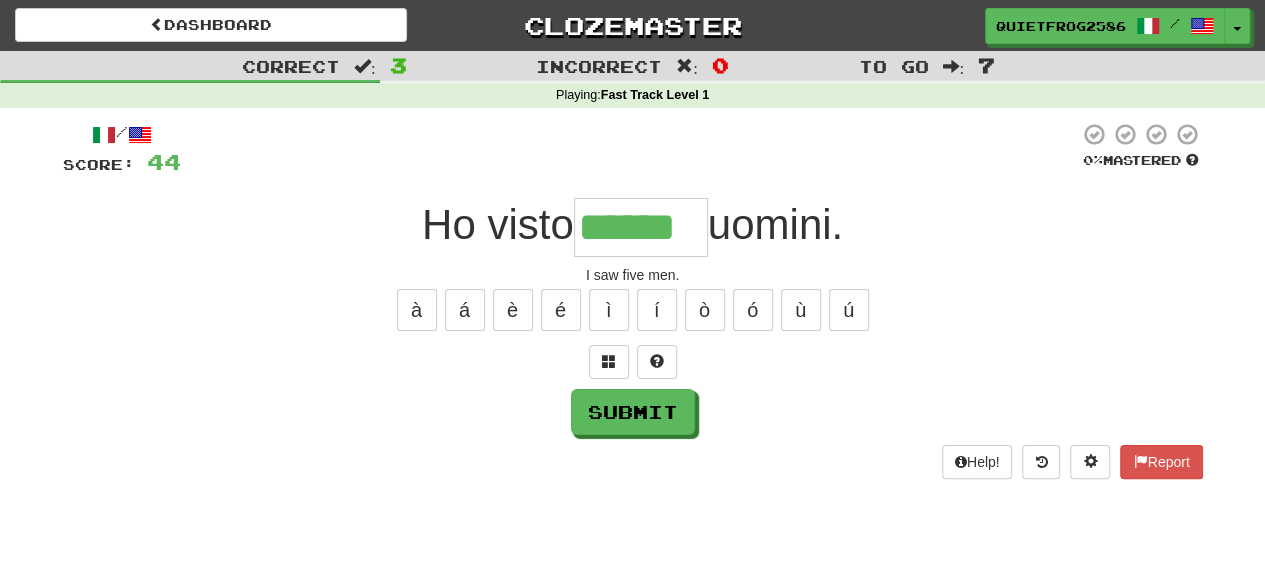 type on "******" 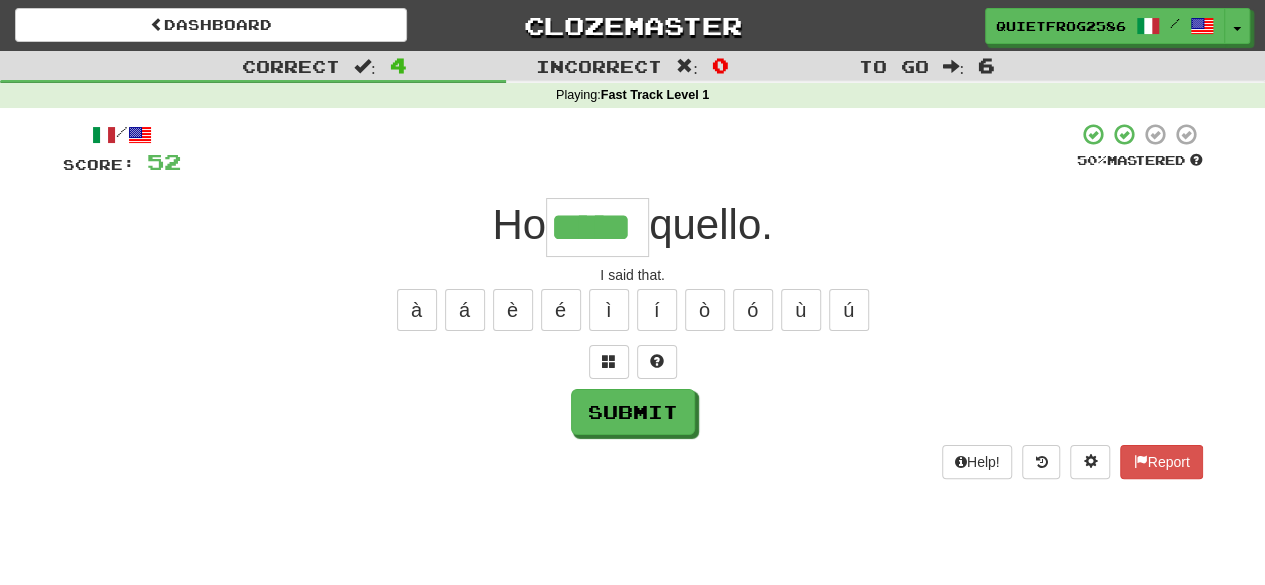 type on "*****" 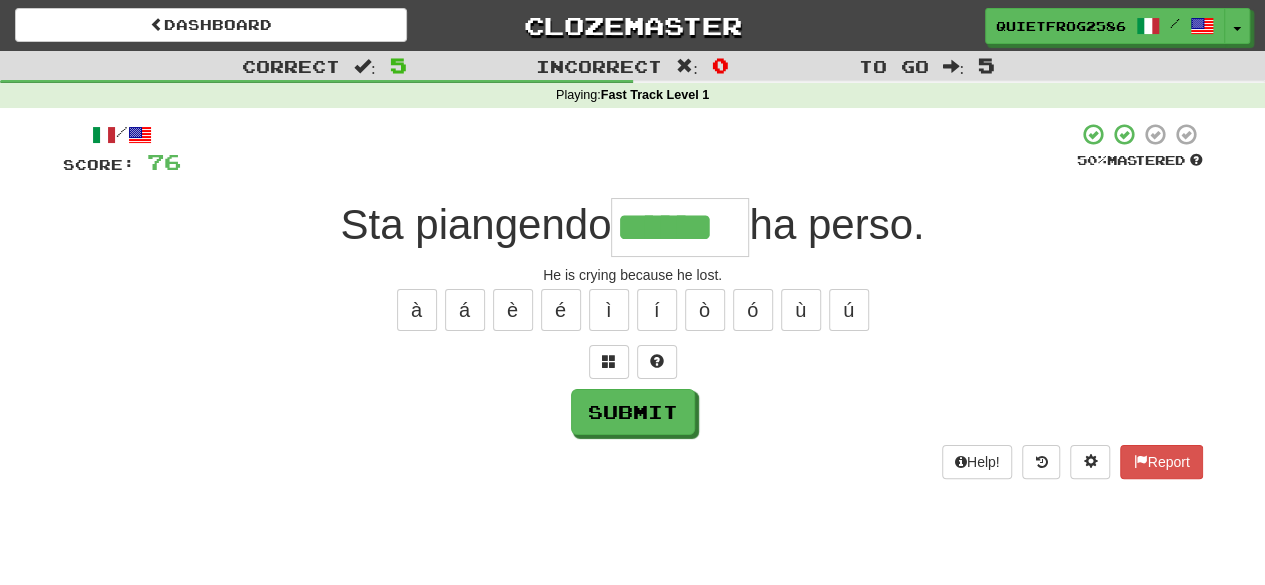 type on "******" 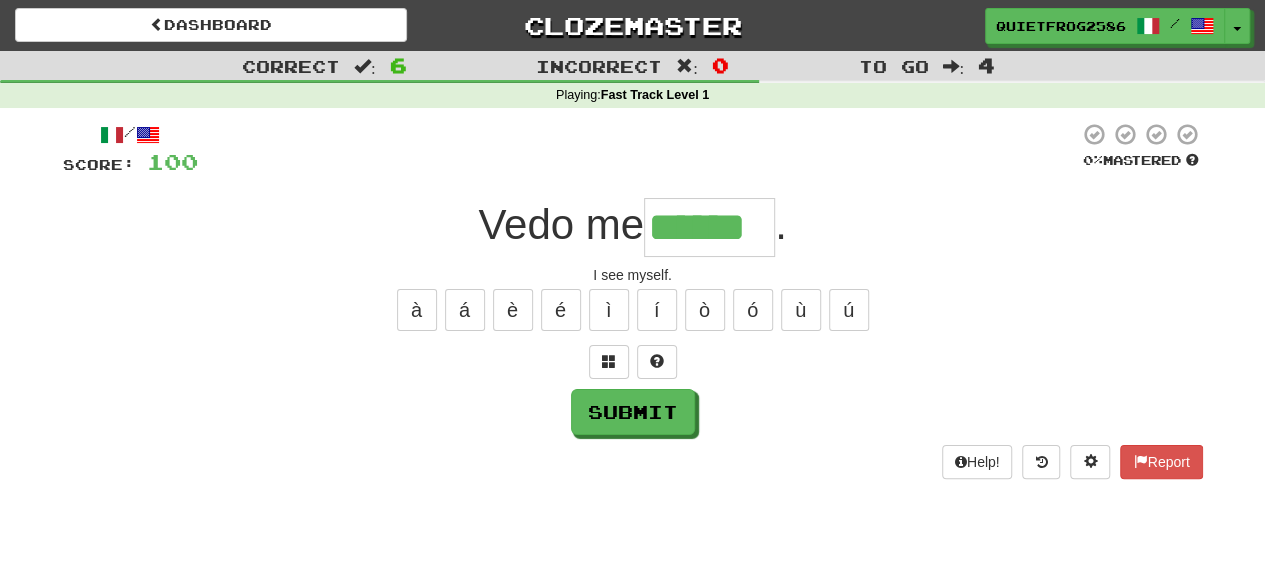 type on "******" 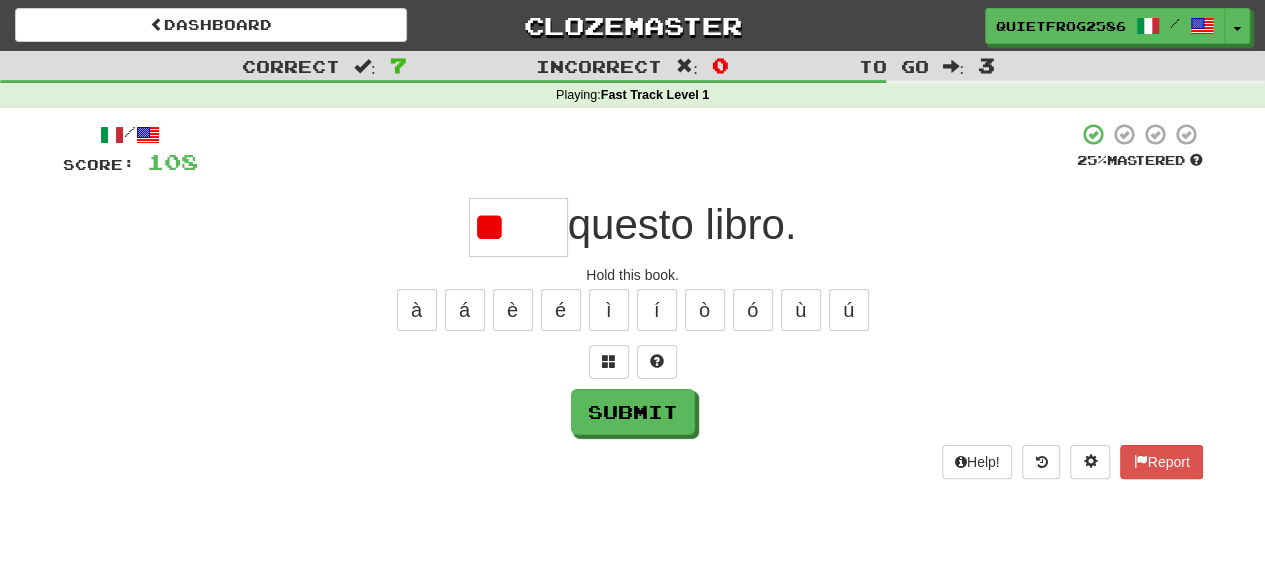 type on "*" 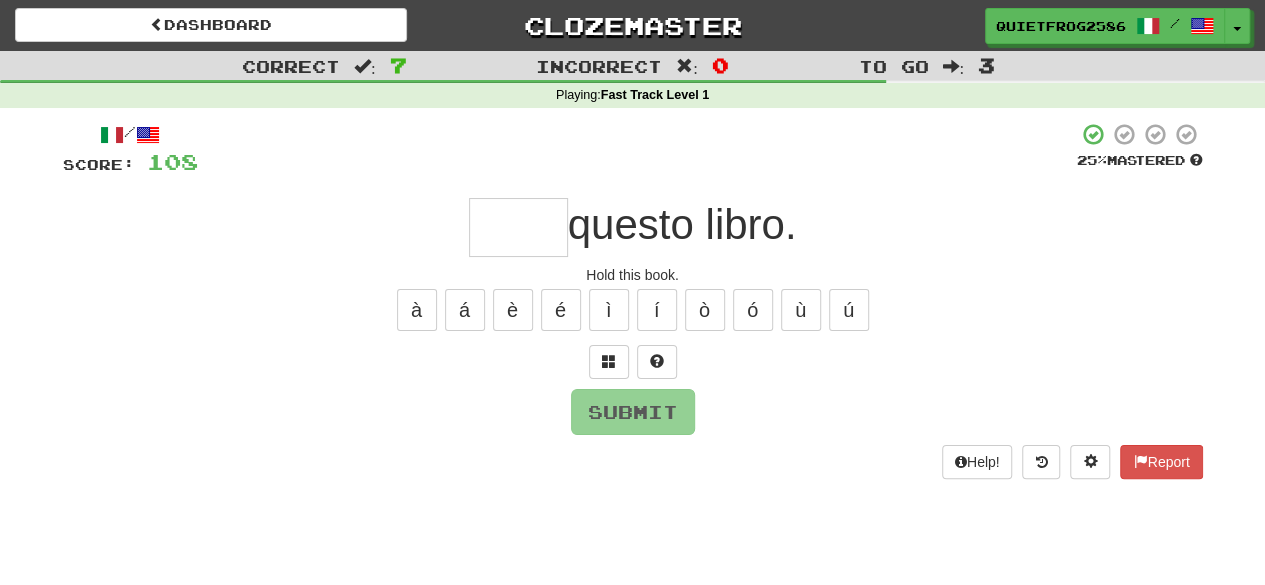 type on "*" 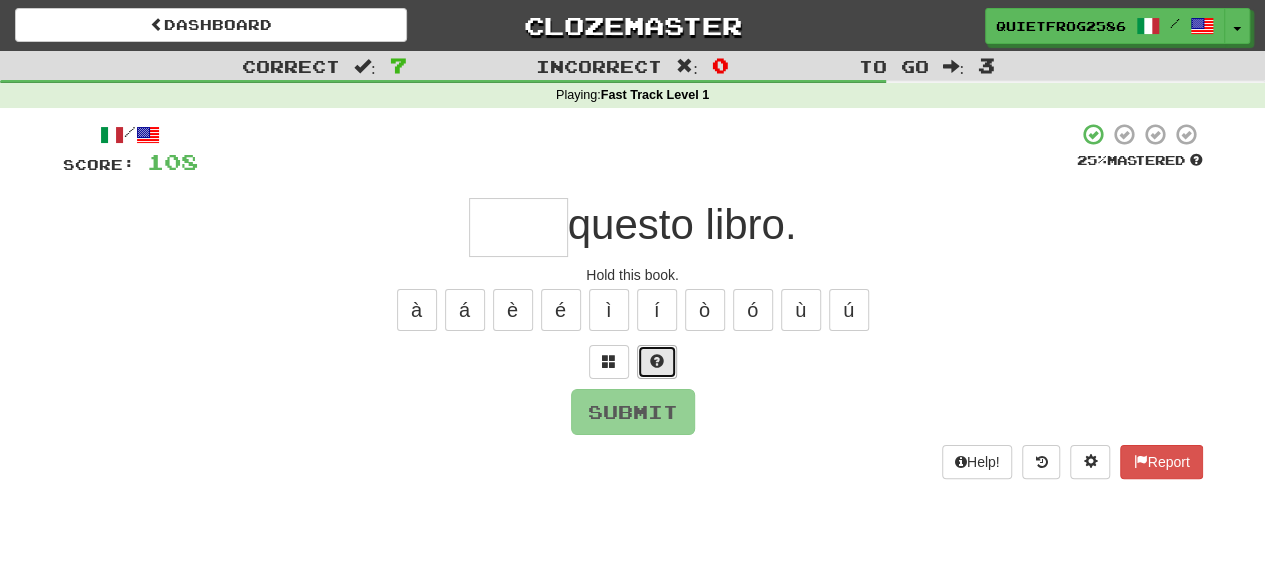 click at bounding box center [657, 362] 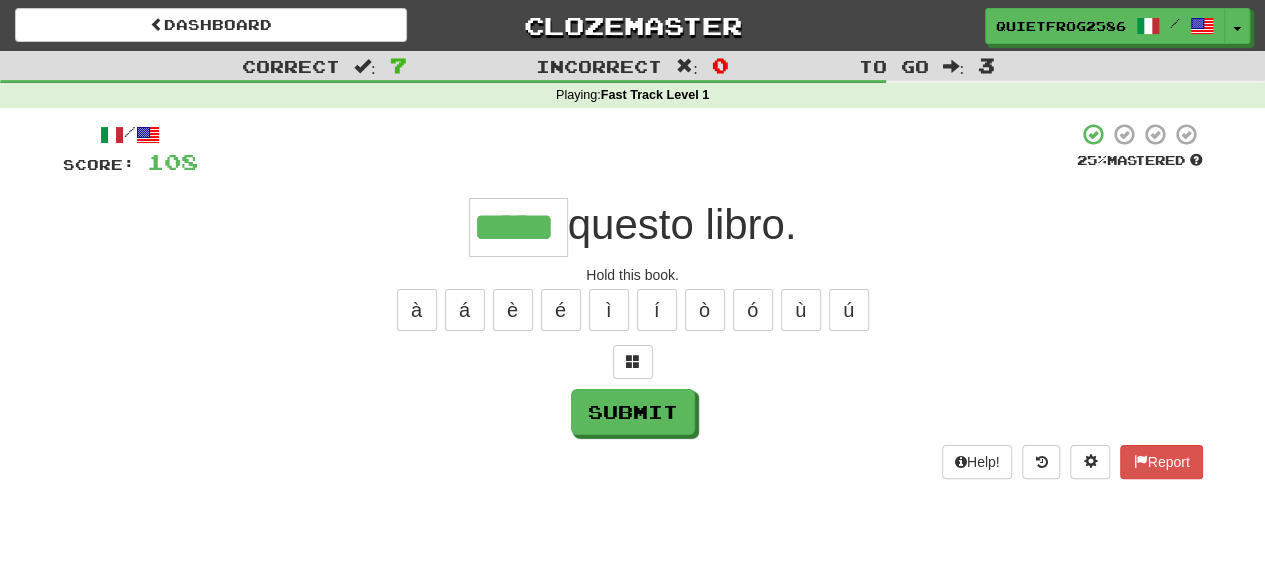 type on "*****" 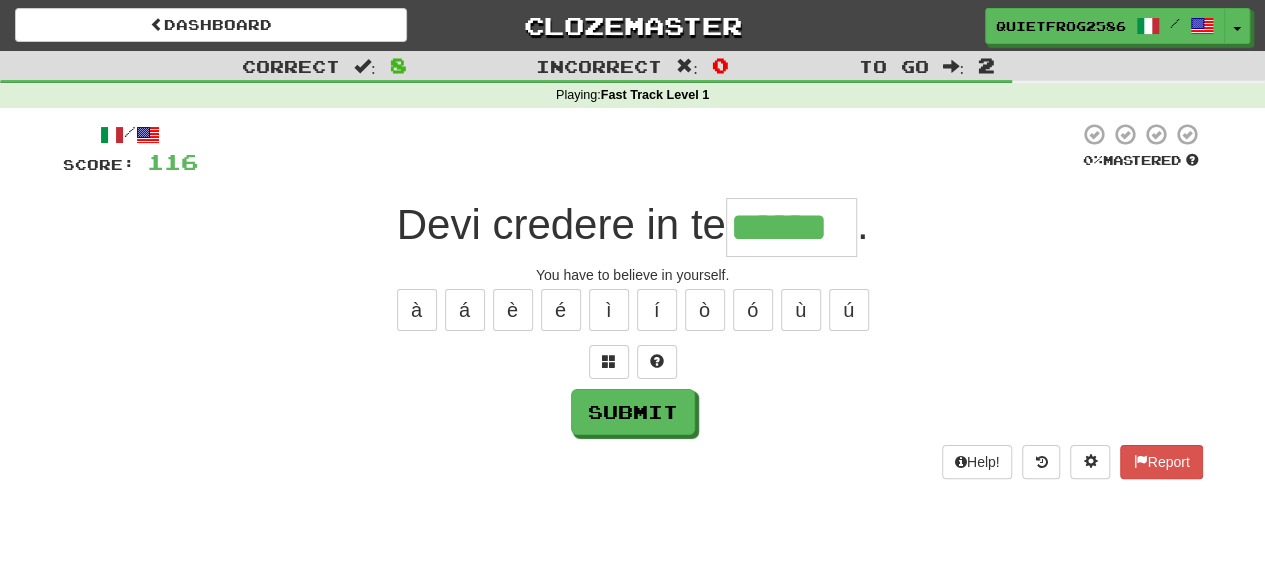 type on "******" 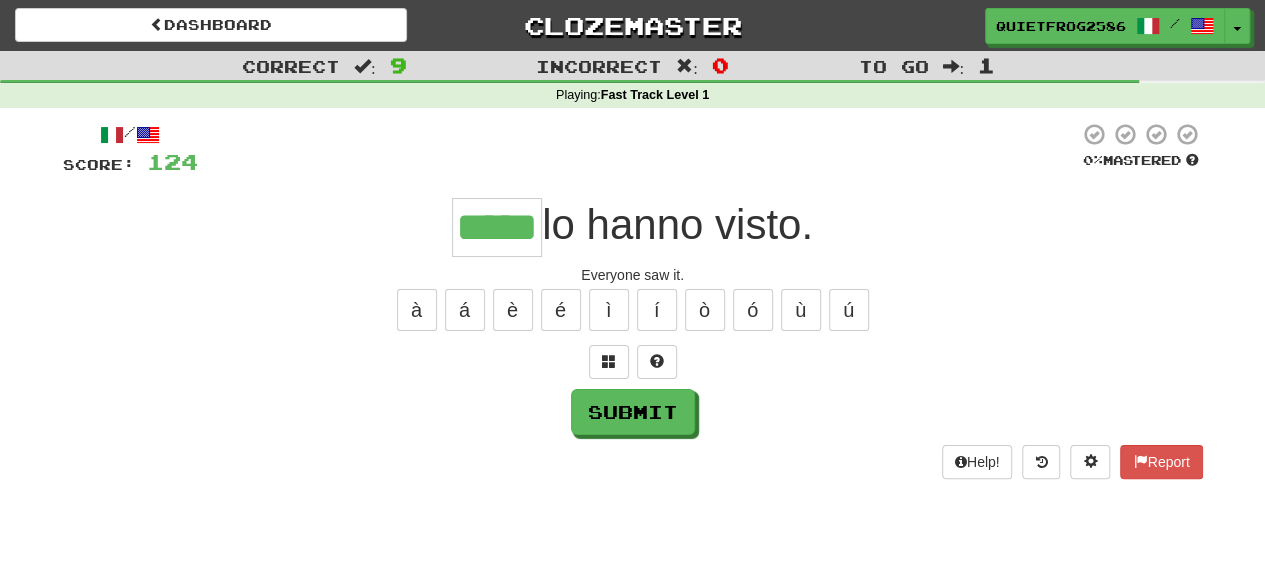 type on "*****" 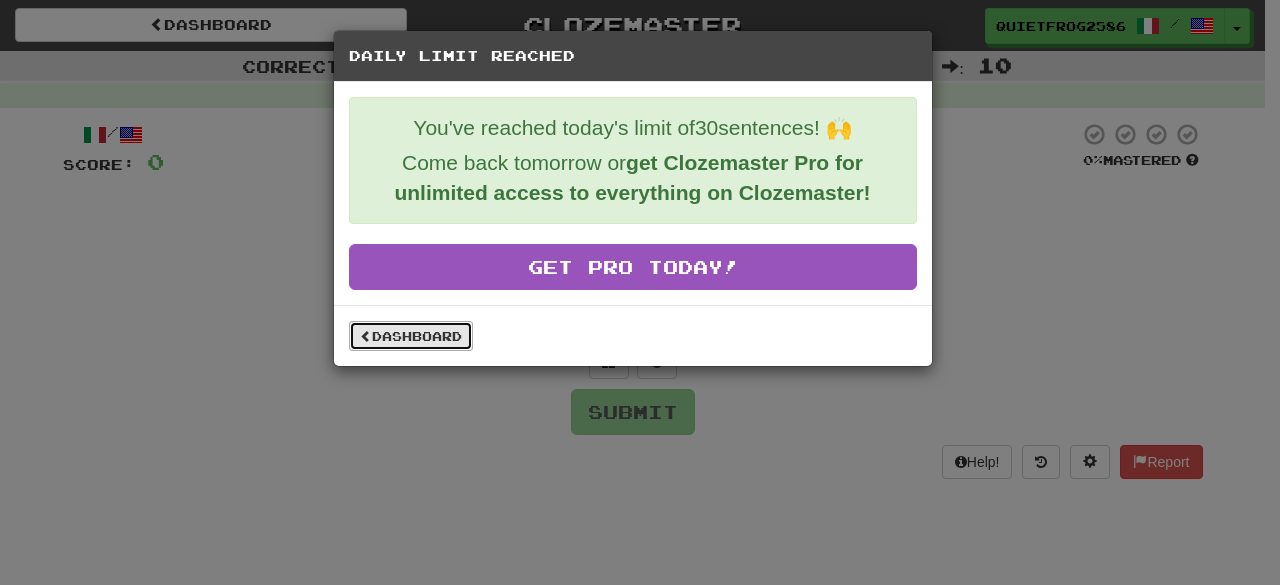 click on "Dashboard" at bounding box center (411, 336) 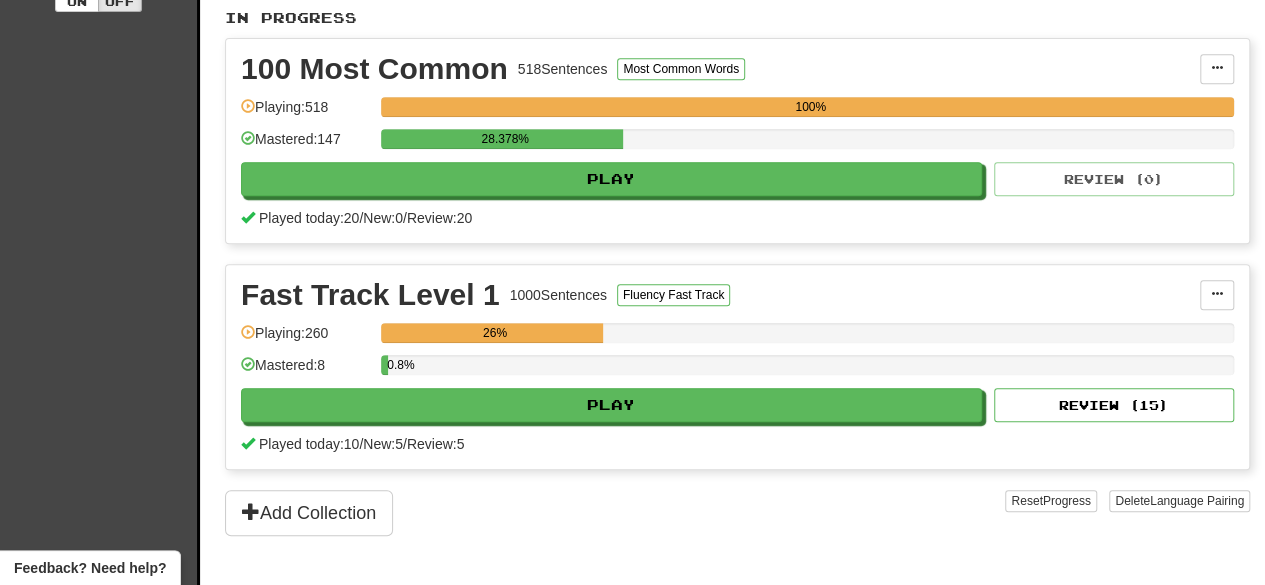 scroll, scrollTop: 424, scrollLeft: 0, axis: vertical 